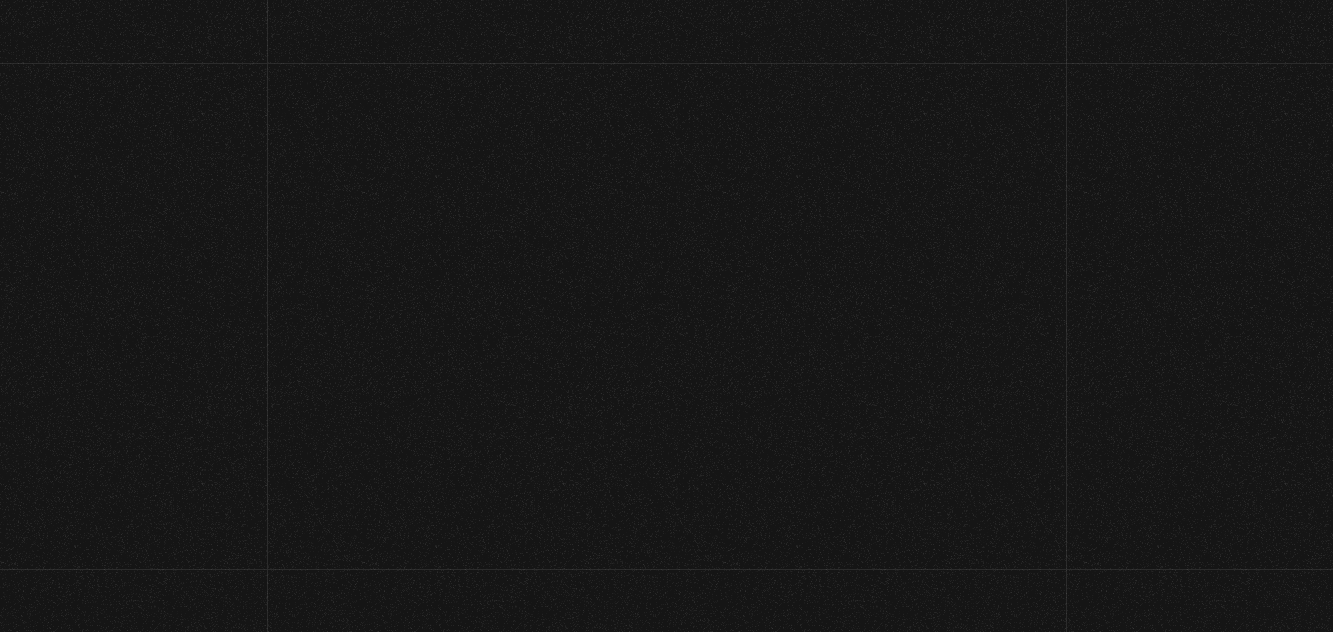 scroll, scrollTop: 0, scrollLeft: 0, axis: both 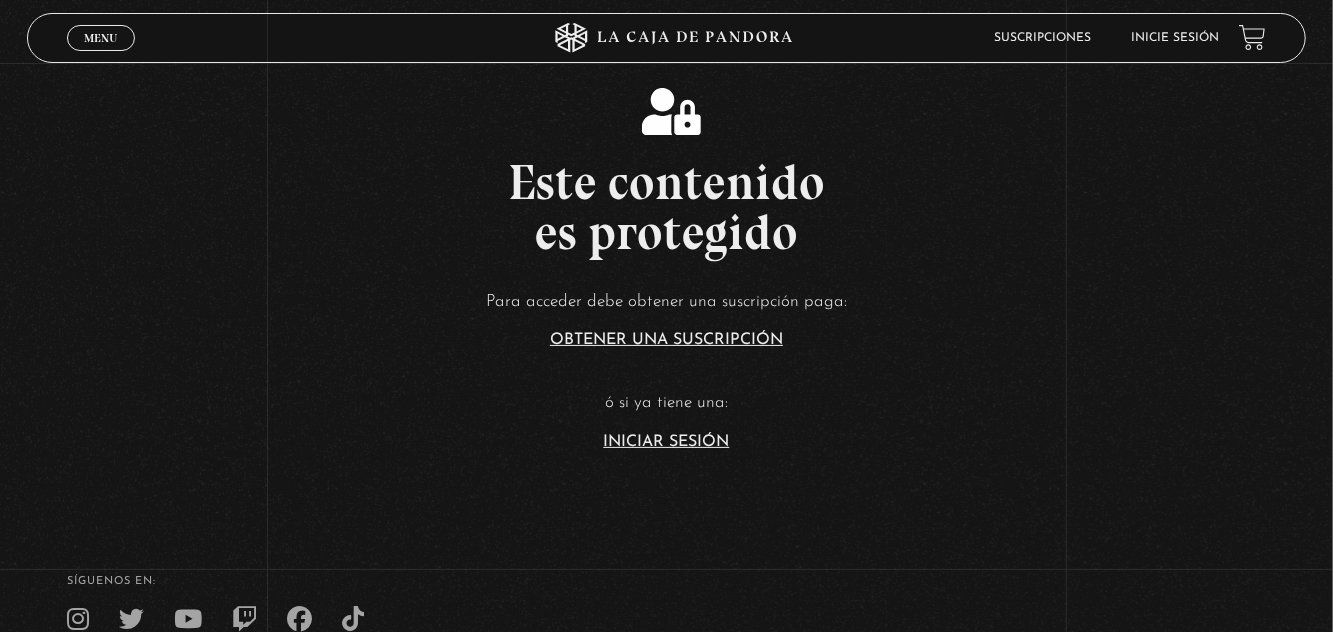 click on "Iniciar Sesión" at bounding box center [667, 442] 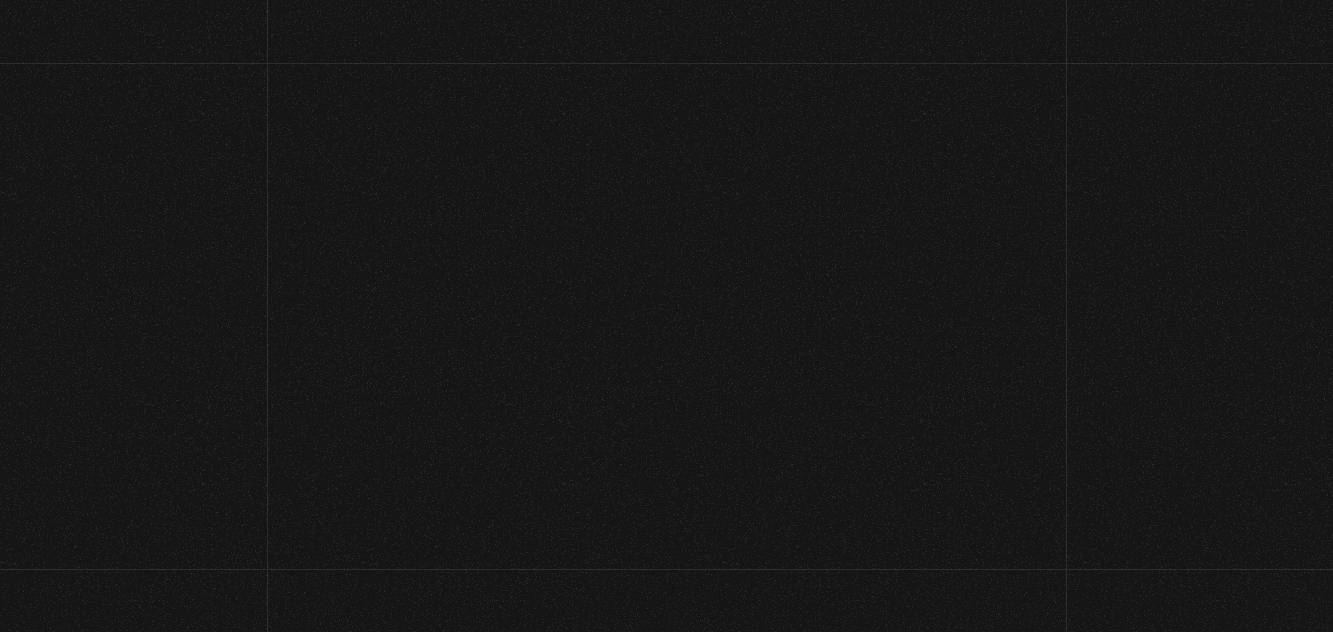 scroll, scrollTop: 0, scrollLeft: 0, axis: both 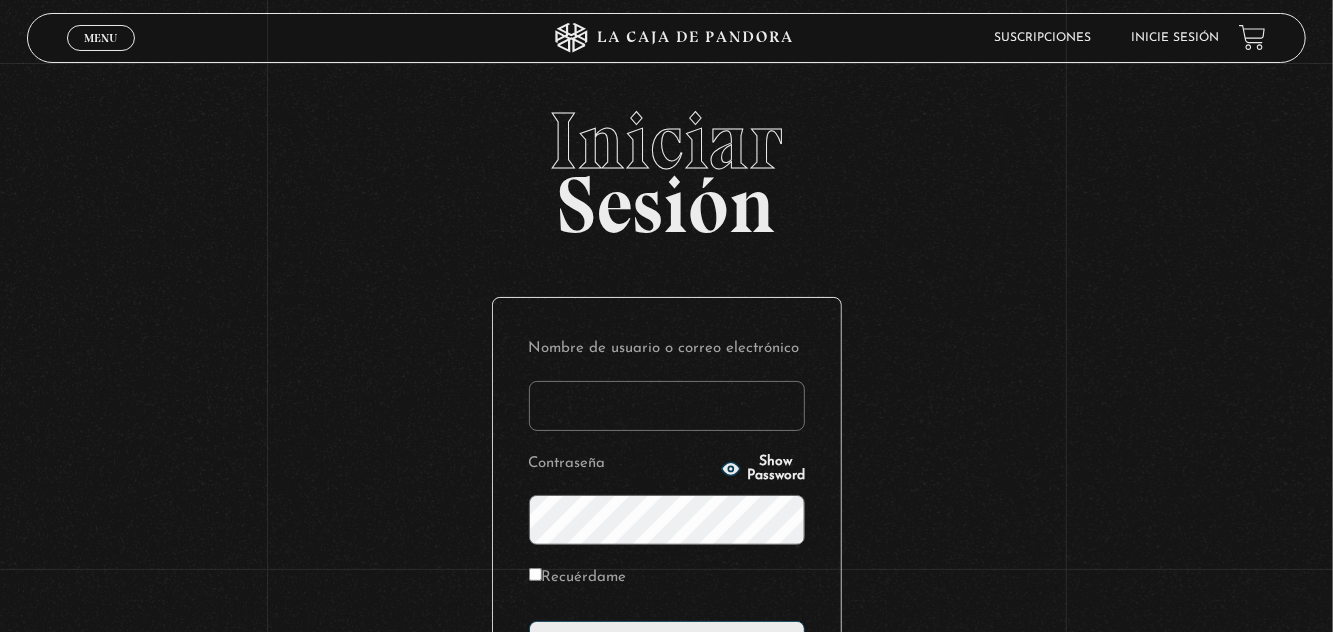 click on "Nombre de usuario o correo electrónico" at bounding box center [667, 406] 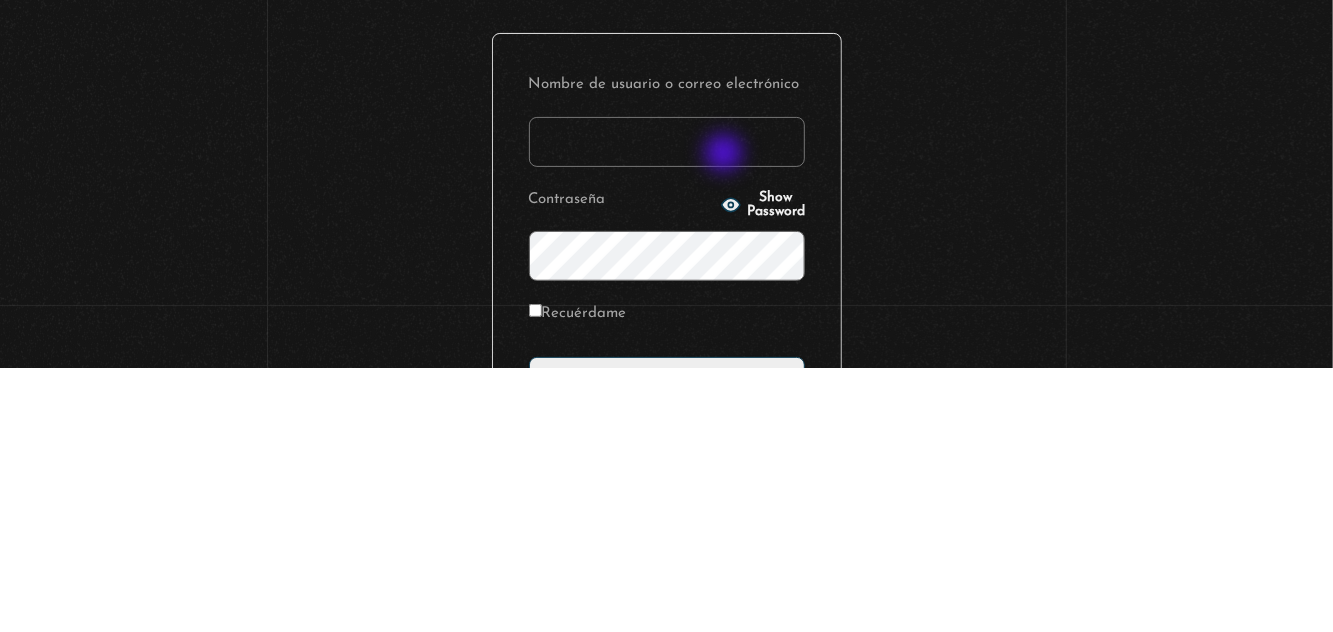 type on "[EMAIL]" 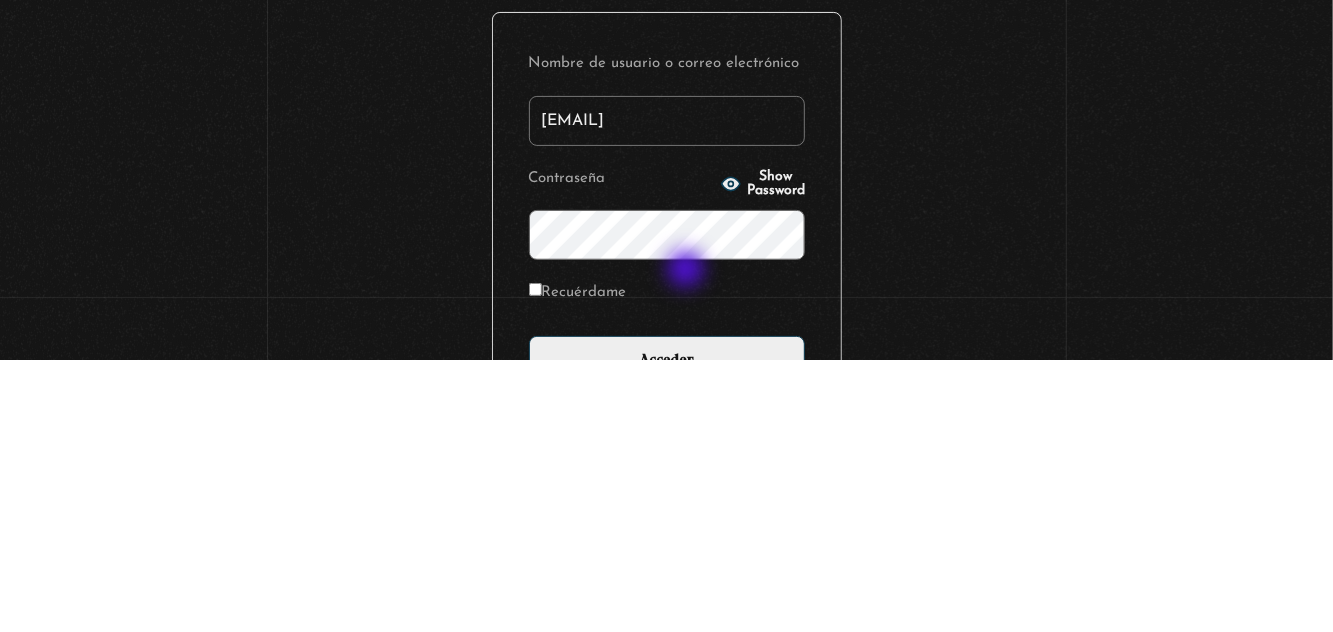 scroll, scrollTop: 82, scrollLeft: 0, axis: vertical 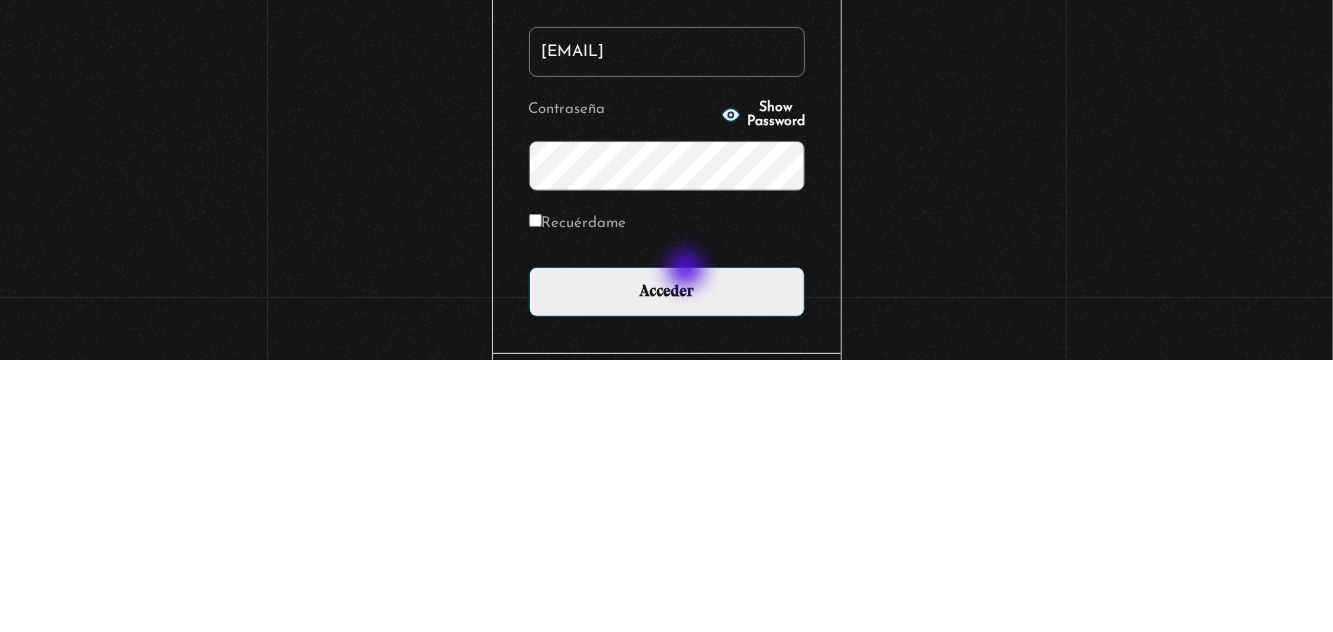 click on "Iniciar Sesión   Nombre de usuario o correo electrónico   [EMAIL]   Contraseña         Show Password    Recuérdame   Acceder         Lost Password?" at bounding box center [666, 401] 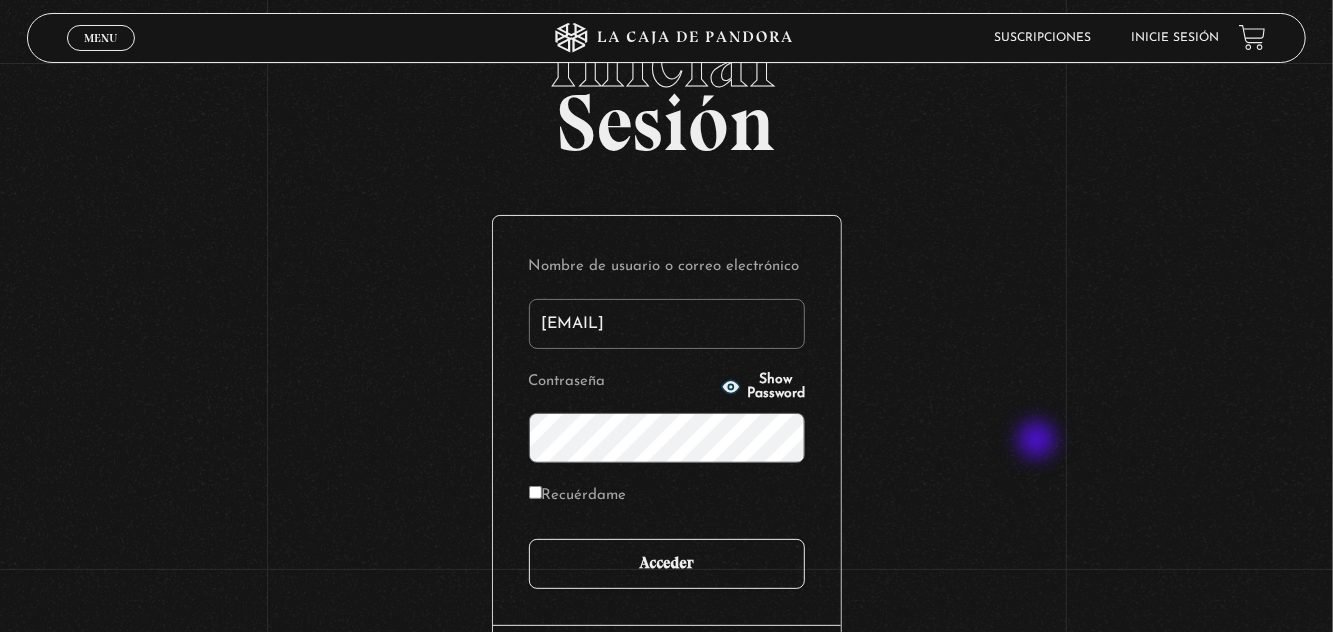 click on "Acceder" at bounding box center [667, 564] 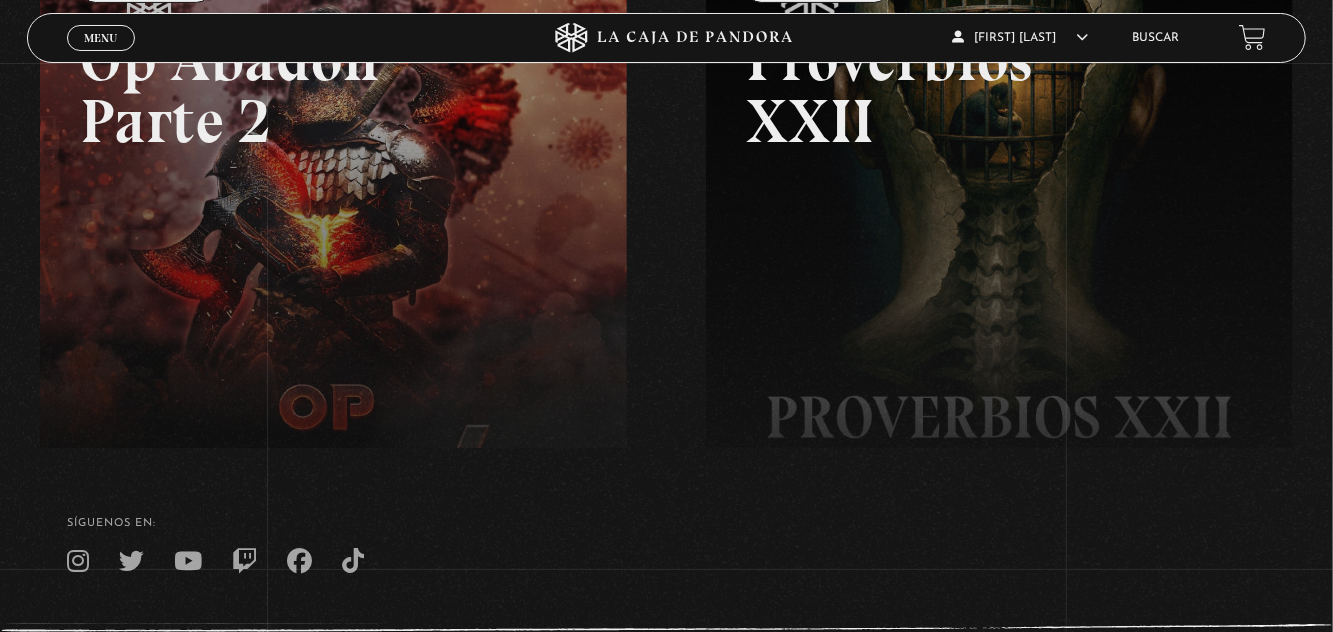 scroll, scrollTop: 0, scrollLeft: 0, axis: both 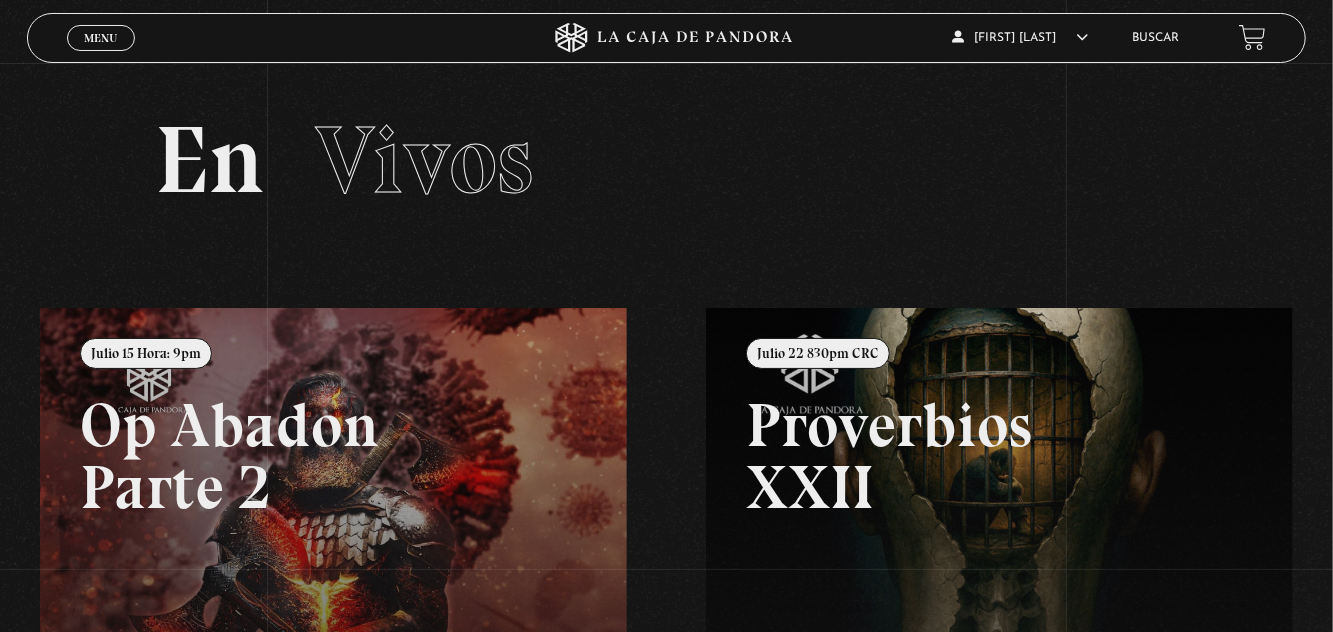 click on "Menu" at bounding box center [100, 38] 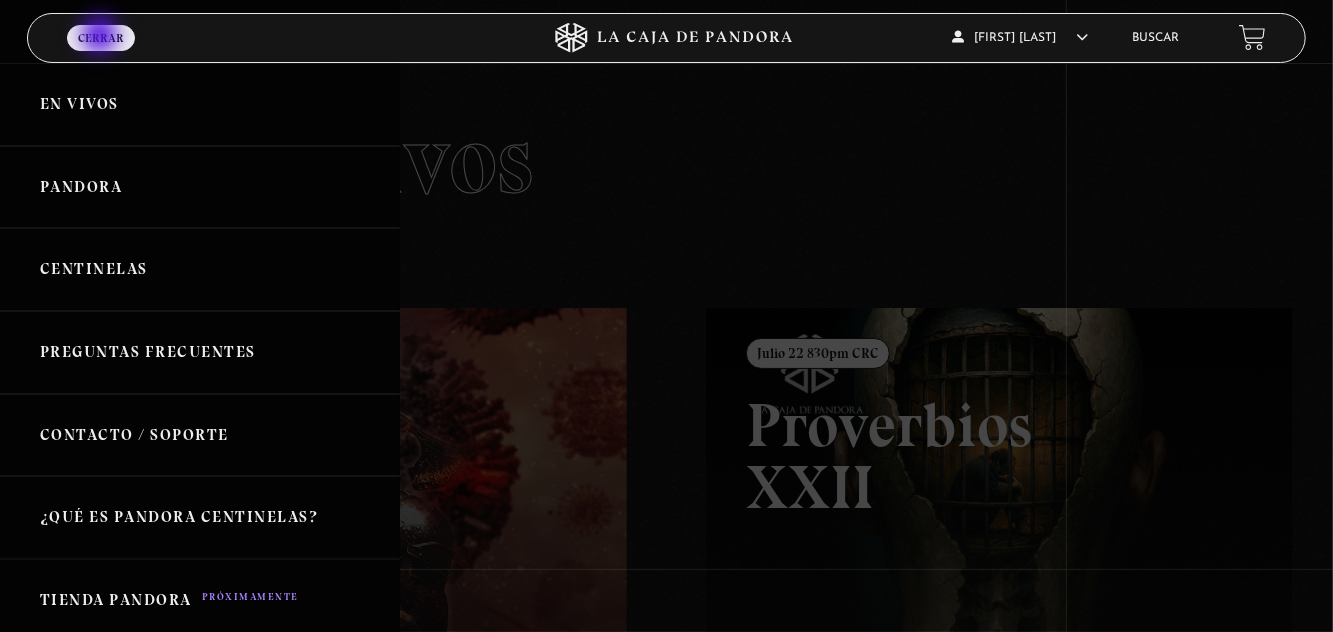 click on "En vivos" at bounding box center [200, 104] 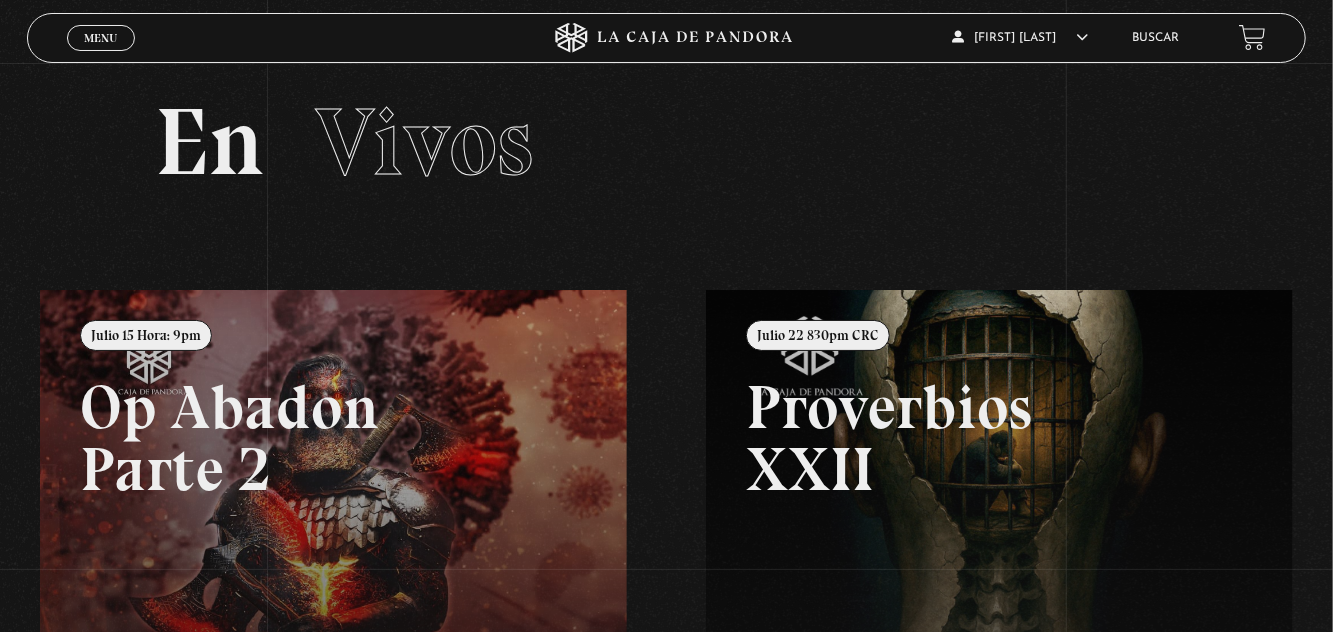 scroll, scrollTop: 0, scrollLeft: 0, axis: both 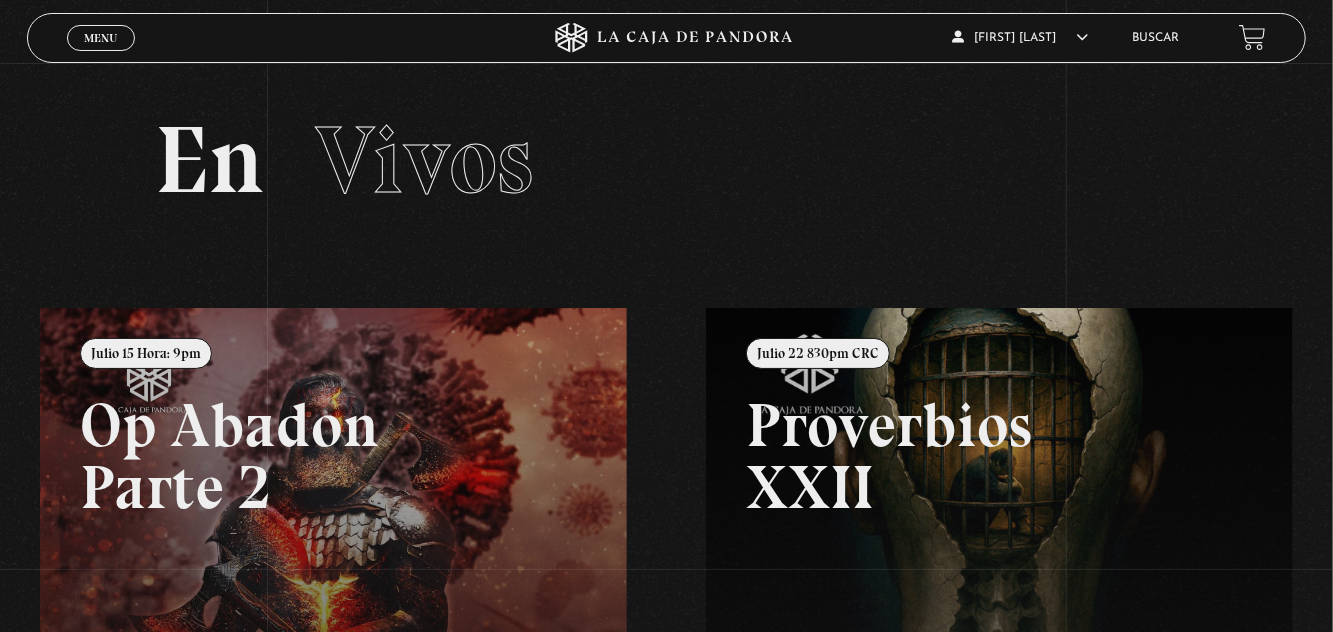 click on "Menu Cerrar" at bounding box center [267, 38] 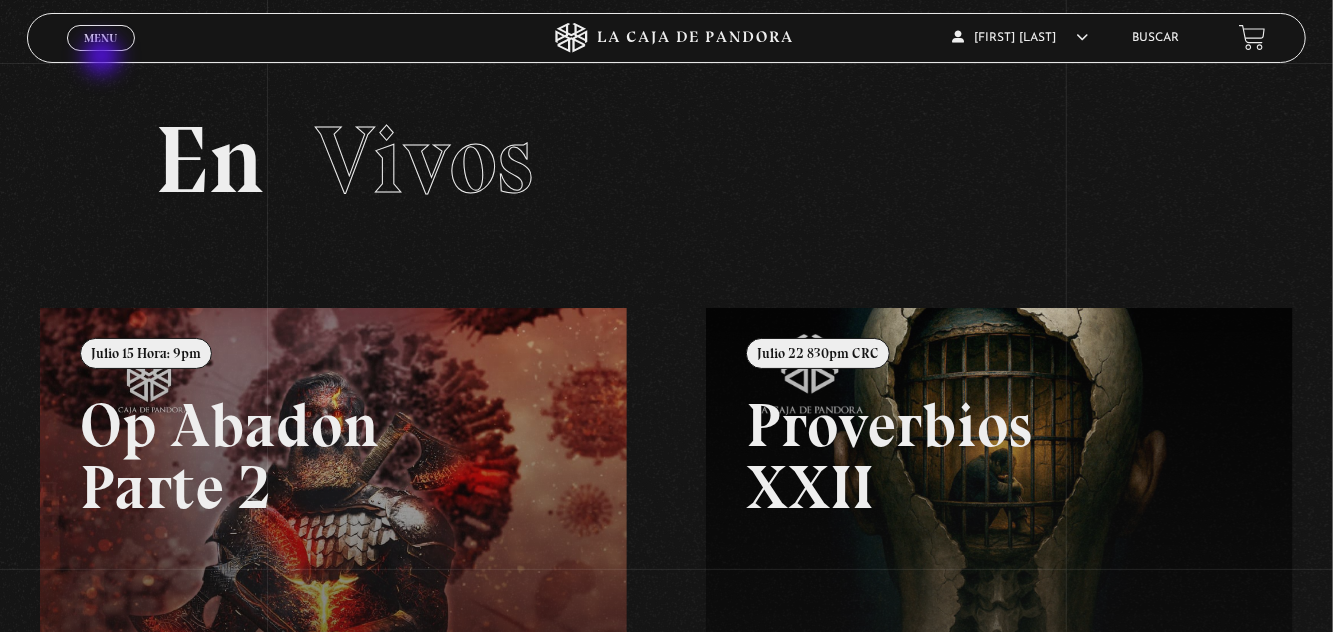 click on "Menu" at bounding box center [100, 38] 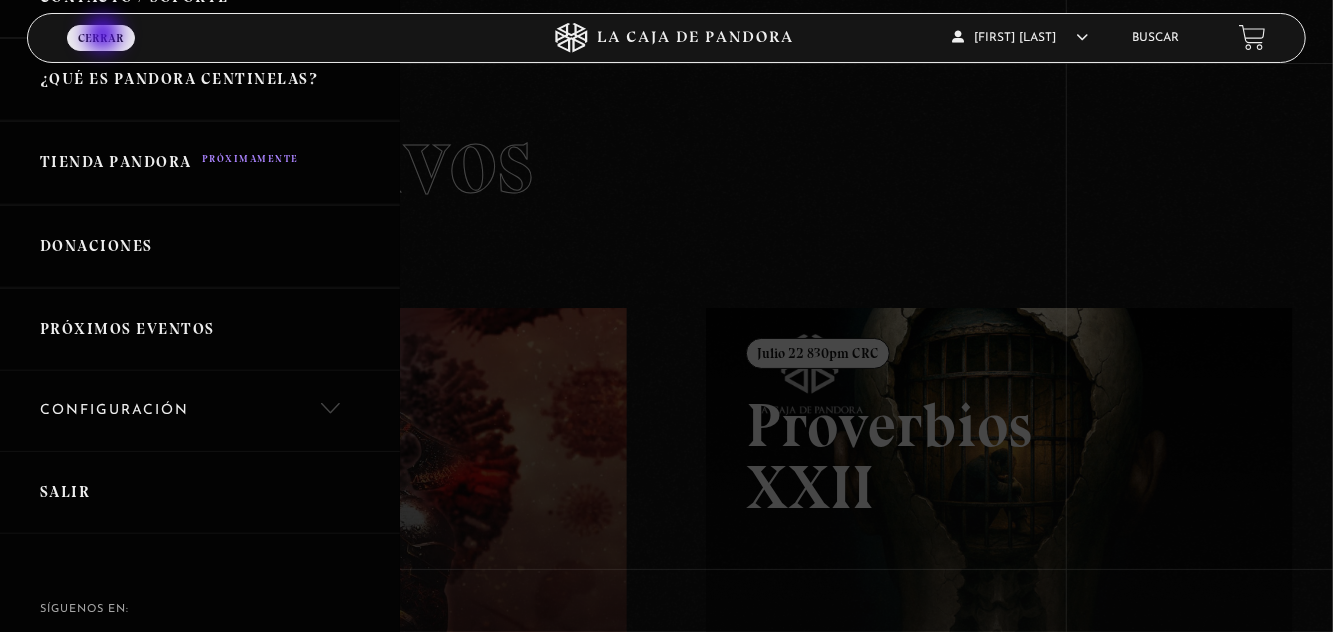 scroll, scrollTop: 445, scrollLeft: 0, axis: vertical 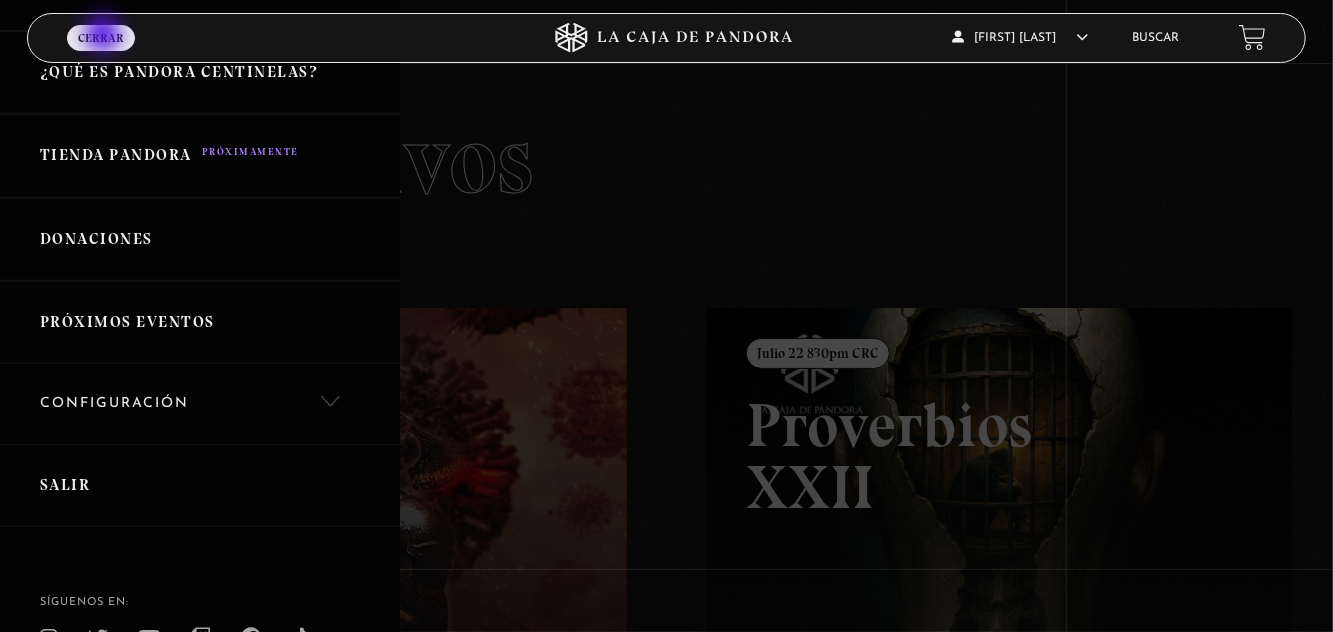 click on "Próximos Eventos" at bounding box center [200, 322] 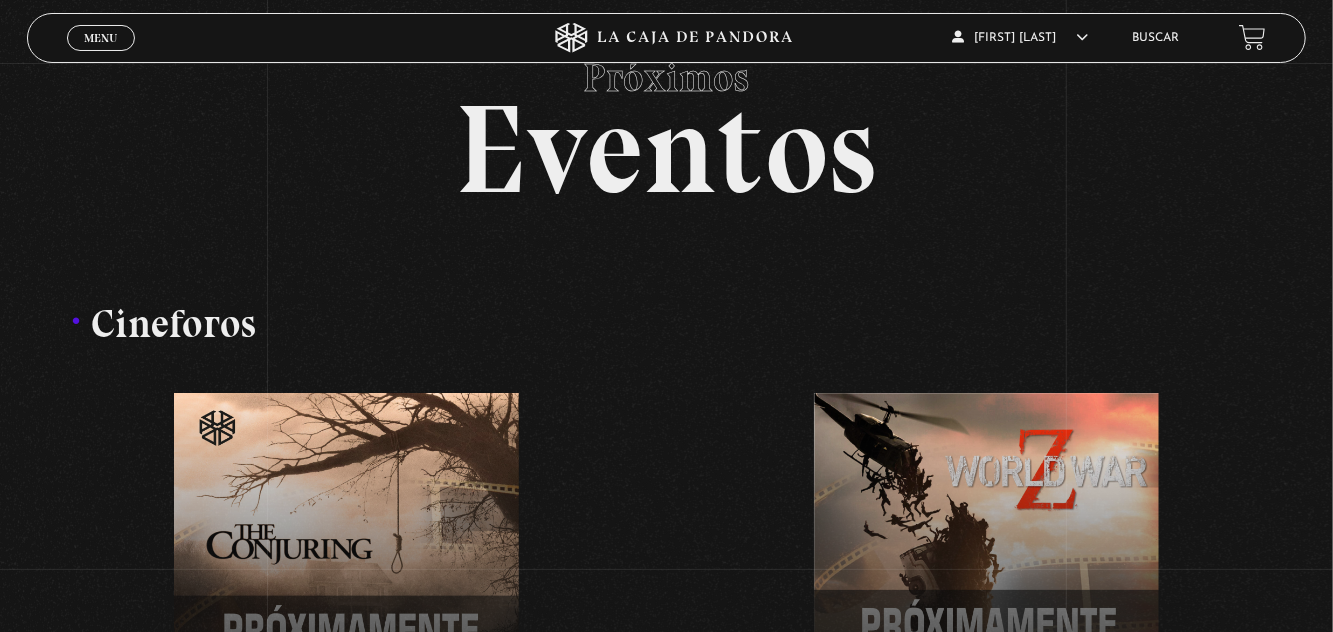 scroll, scrollTop: 0, scrollLeft: 0, axis: both 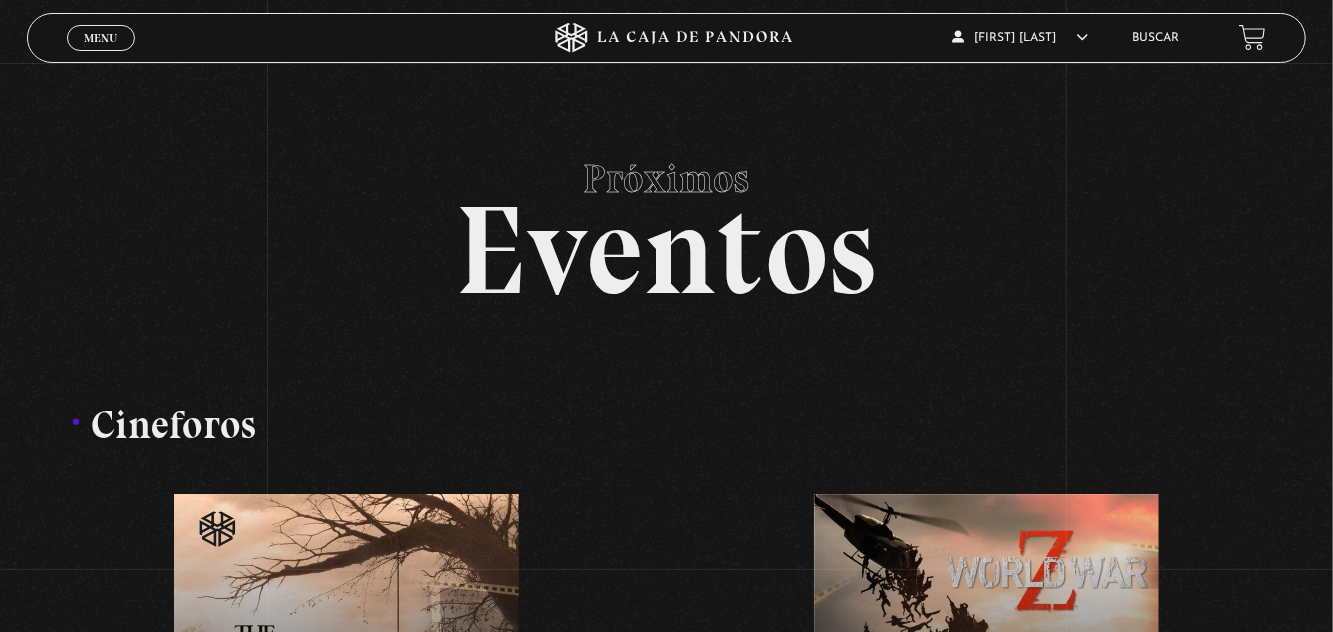 click on "Menu" at bounding box center (100, 38) 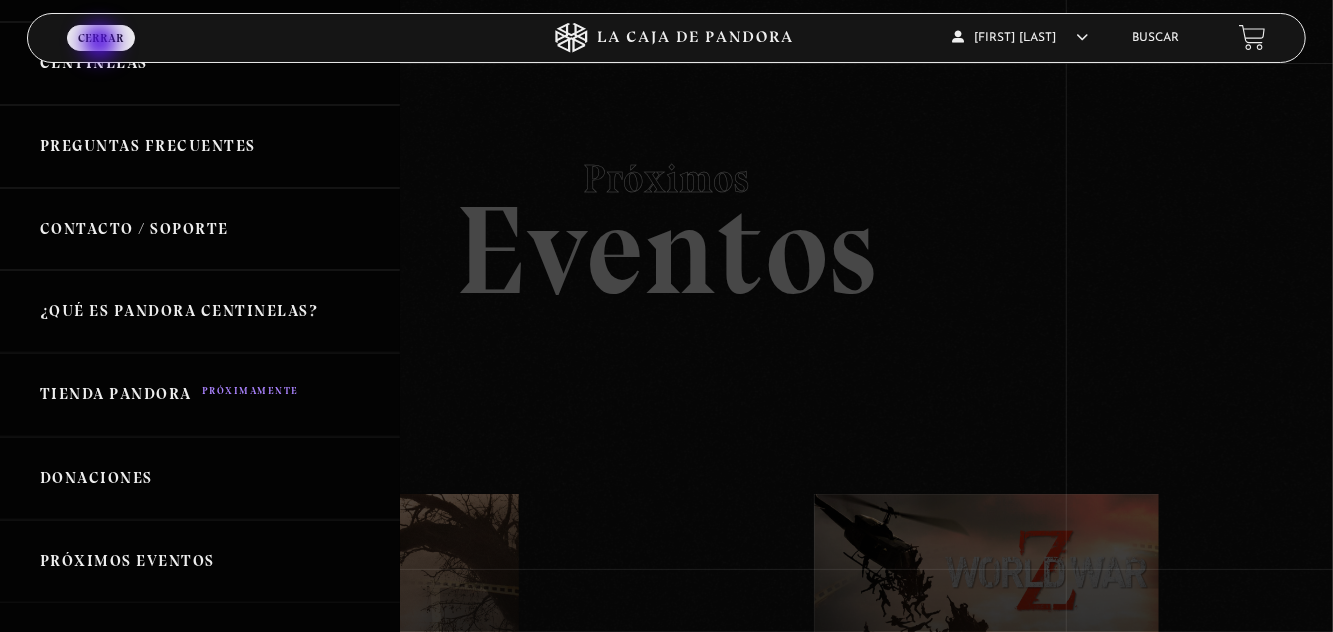 scroll, scrollTop: 206, scrollLeft: 0, axis: vertical 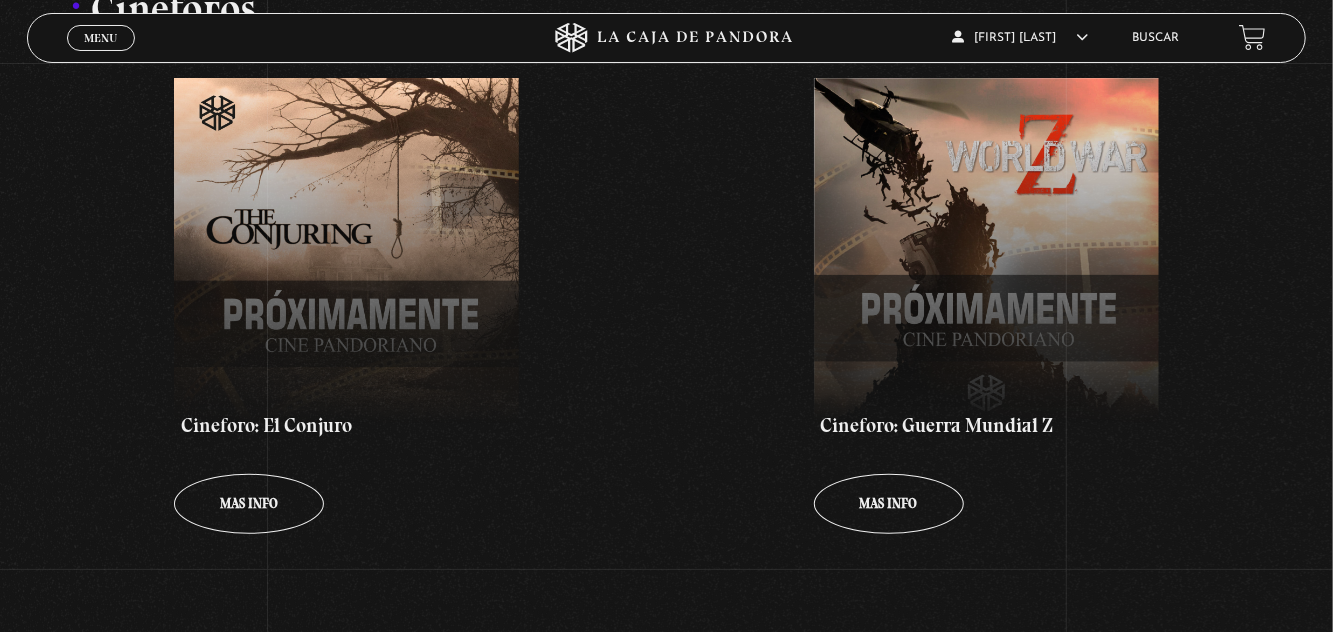 click on "Mas info" at bounding box center [249, 503] 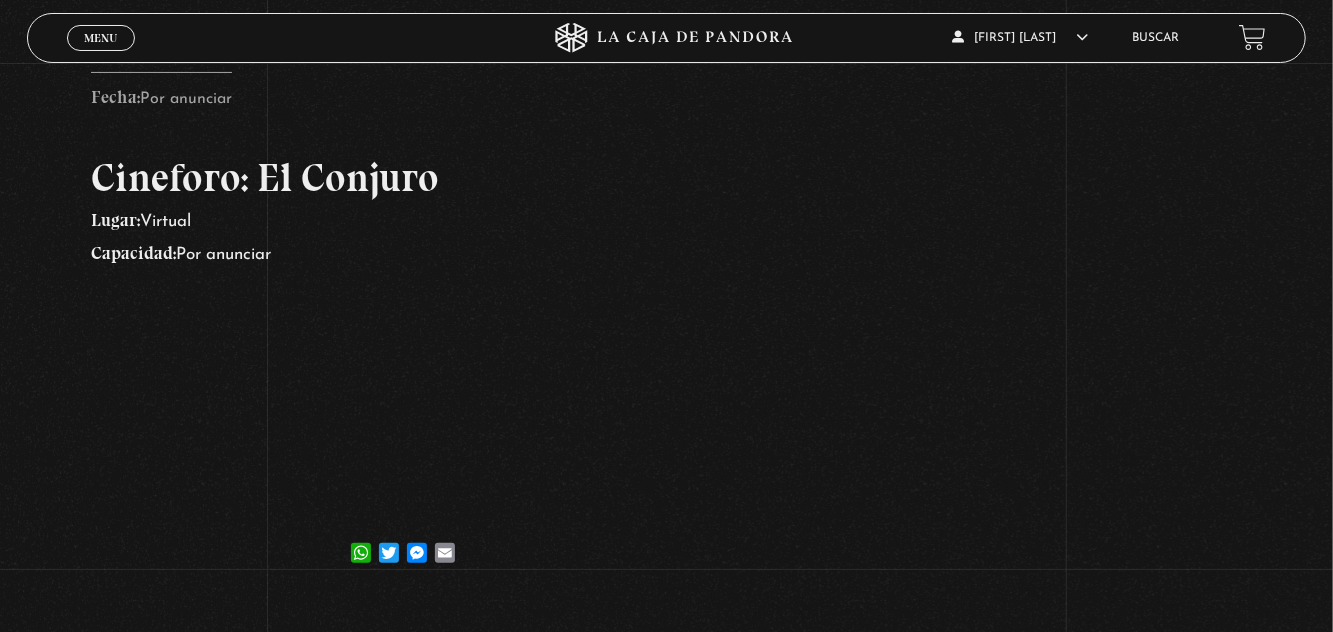 scroll, scrollTop: 212, scrollLeft: 0, axis: vertical 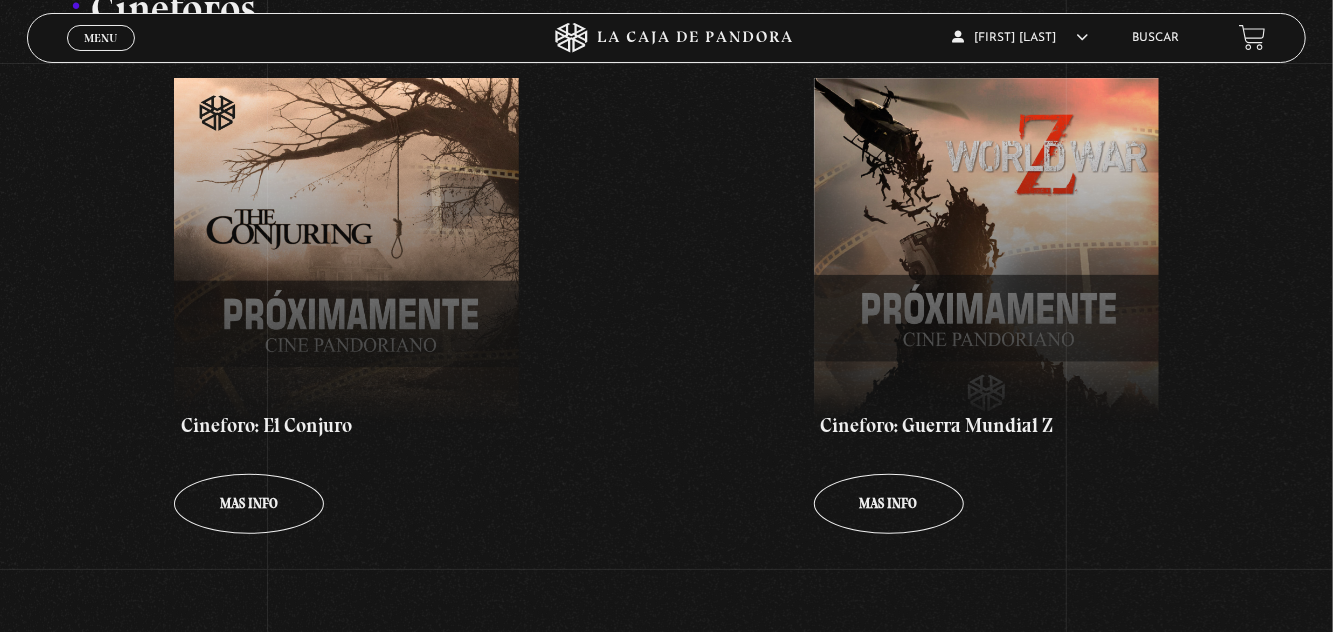 click on "Menu" at bounding box center (100, 38) 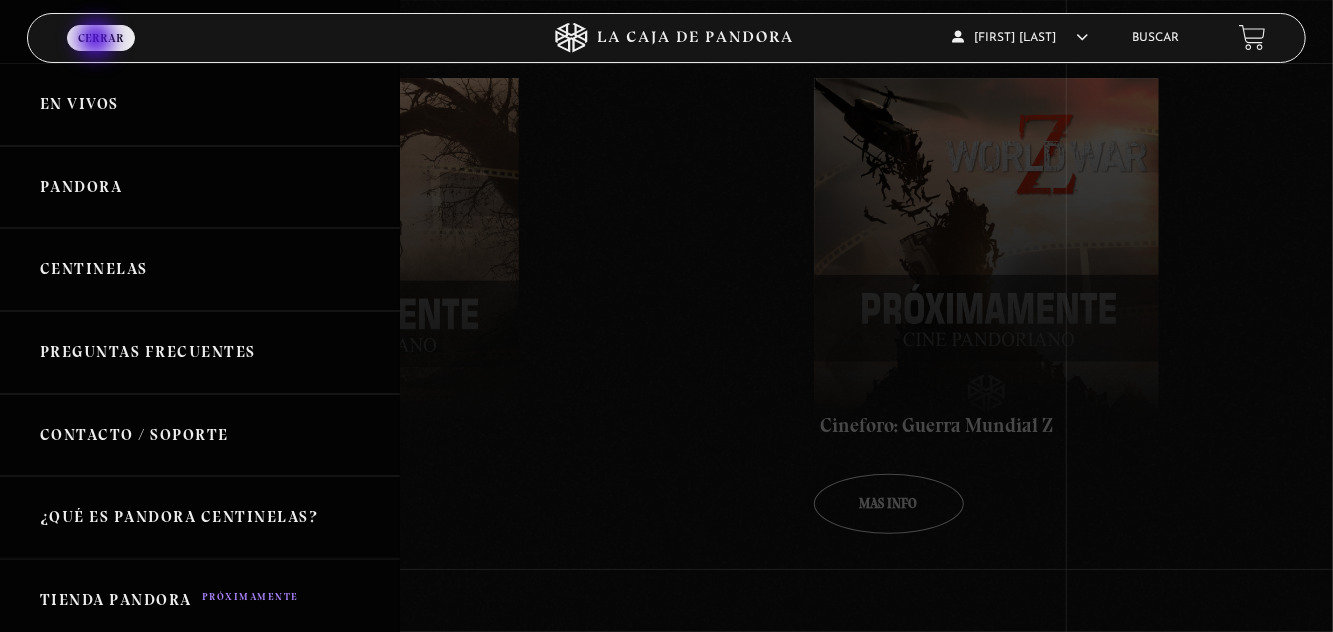 click on "En vivos" at bounding box center (200, 104) 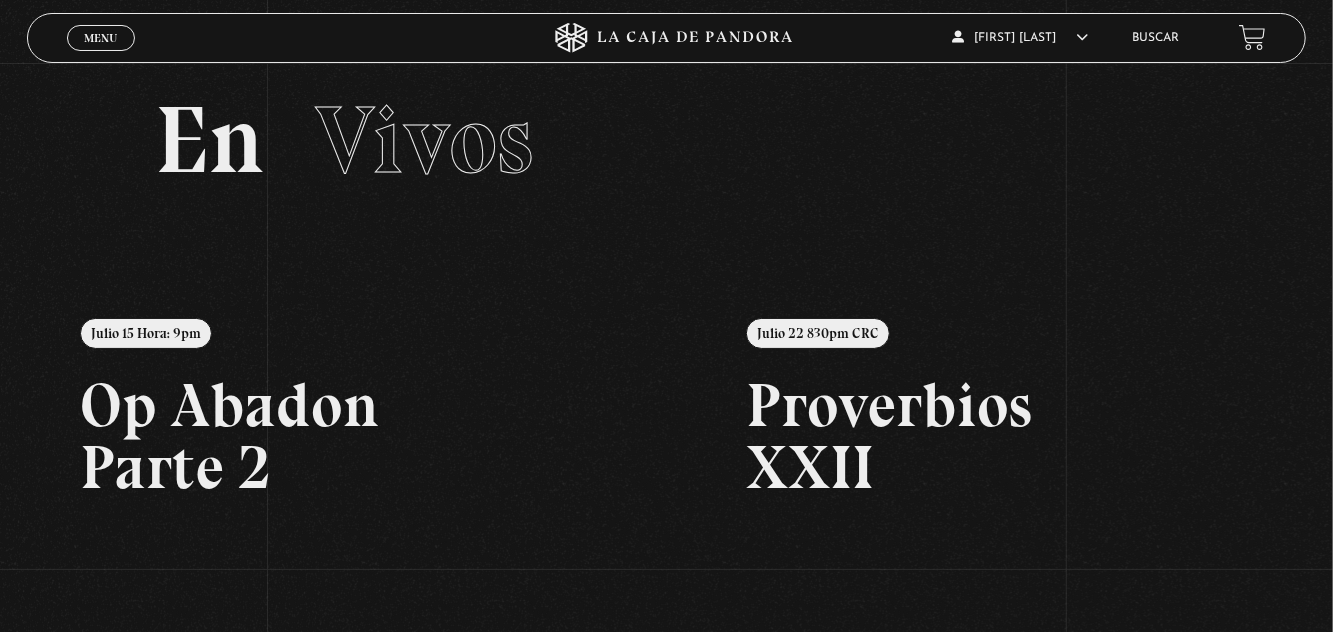 scroll, scrollTop: 0, scrollLeft: 0, axis: both 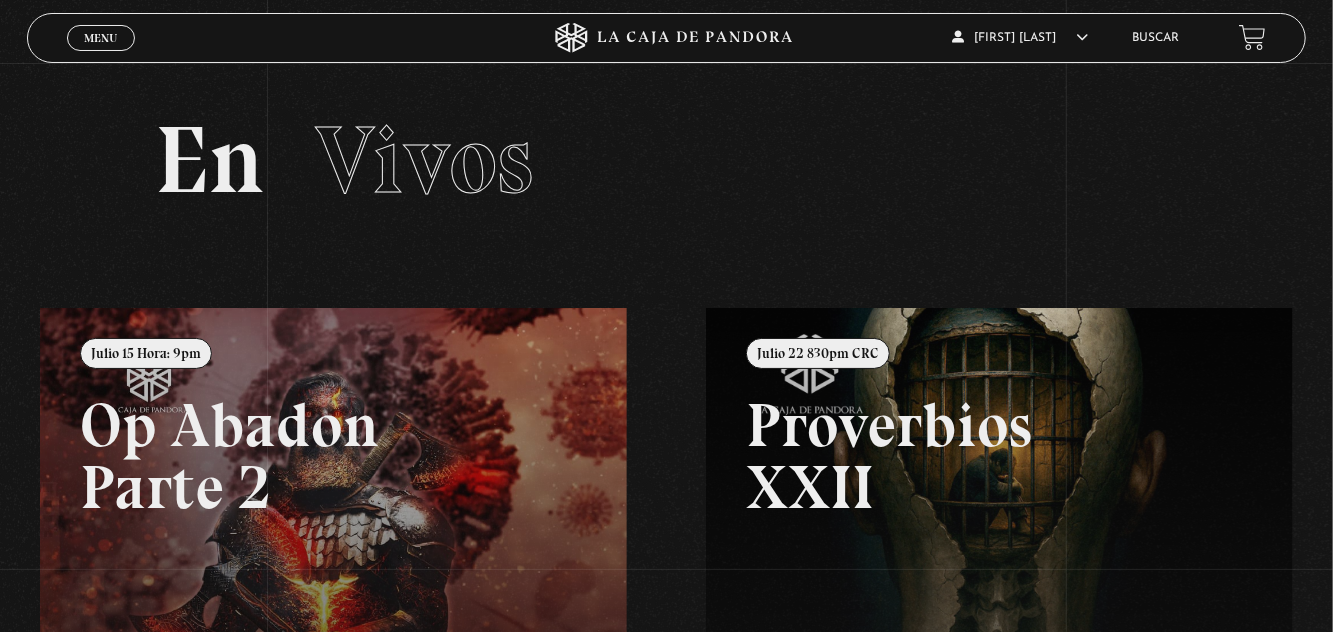 click on "En vivos" at bounding box center (1015, 69) 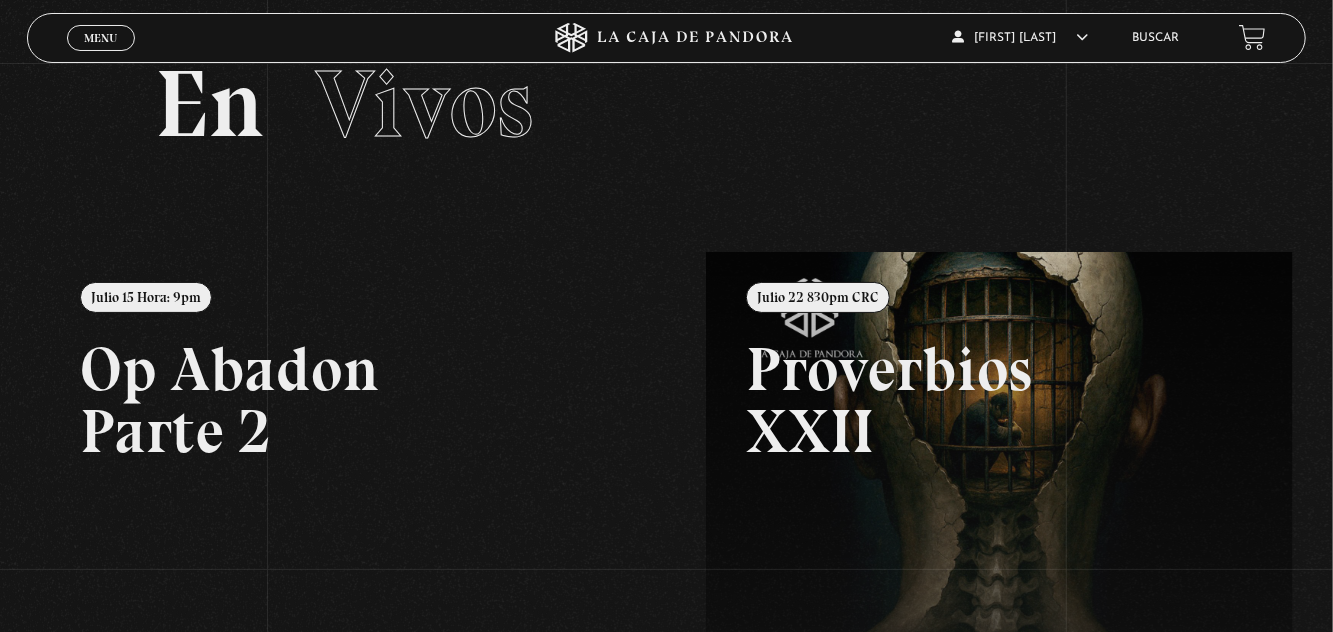 scroll, scrollTop: 0, scrollLeft: 0, axis: both 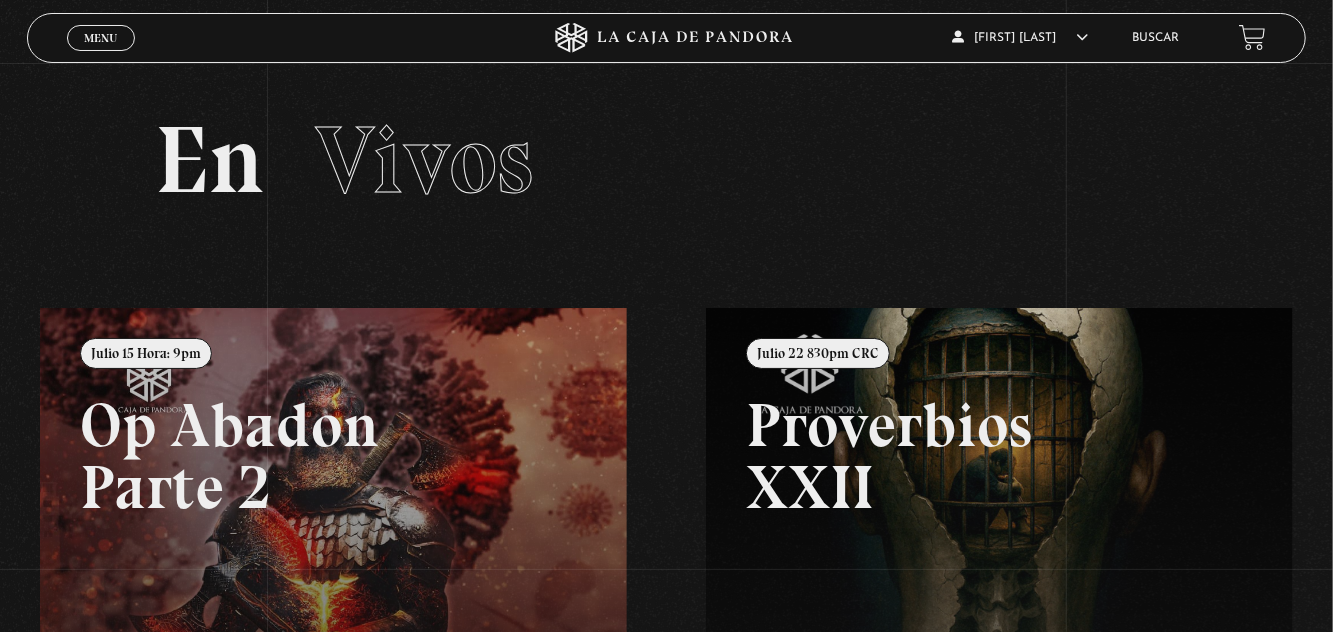 click on "Menu Cerrar" at bounding box center [101, 38] 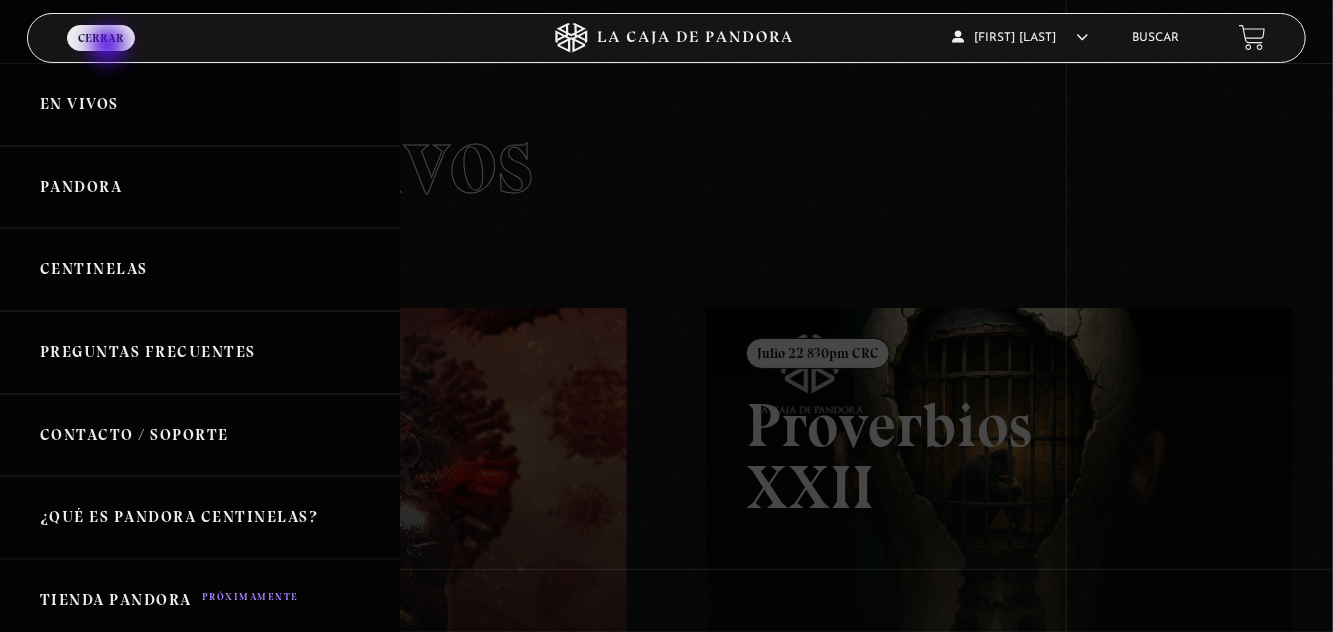 click on "En vivos" at bounding box center [200, 104] 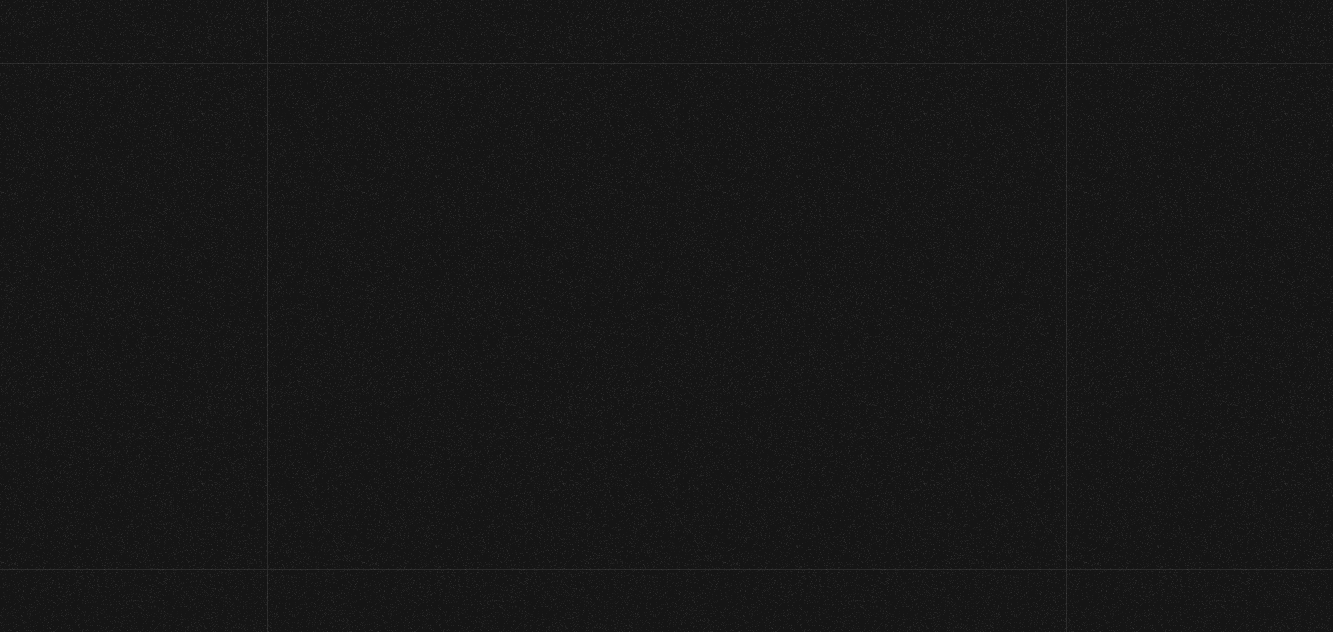scroll, scrollTop: 0, scrollLeft: 0, axis: both 